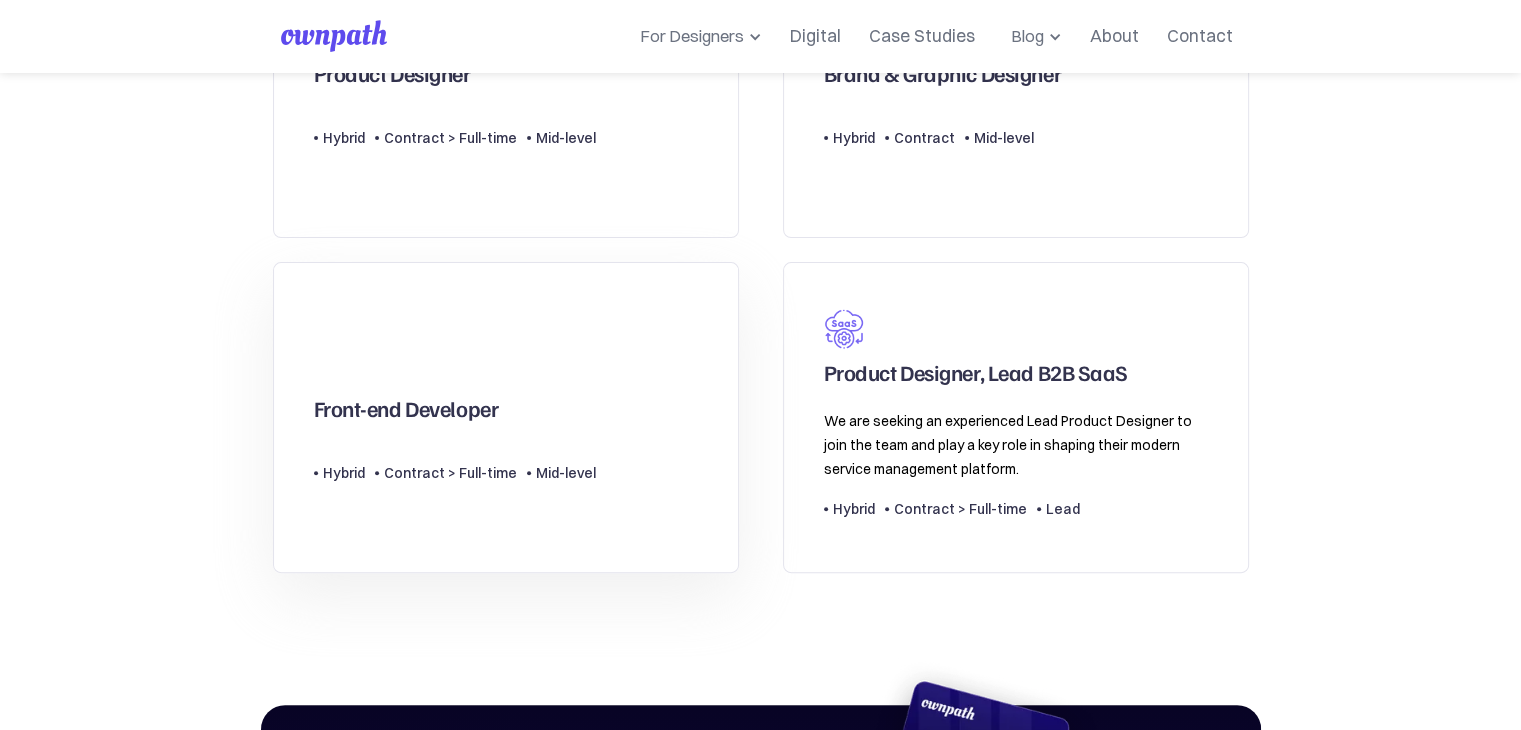 scroll, scrollTop: 748, scrollLeft: 0, axis: vertical 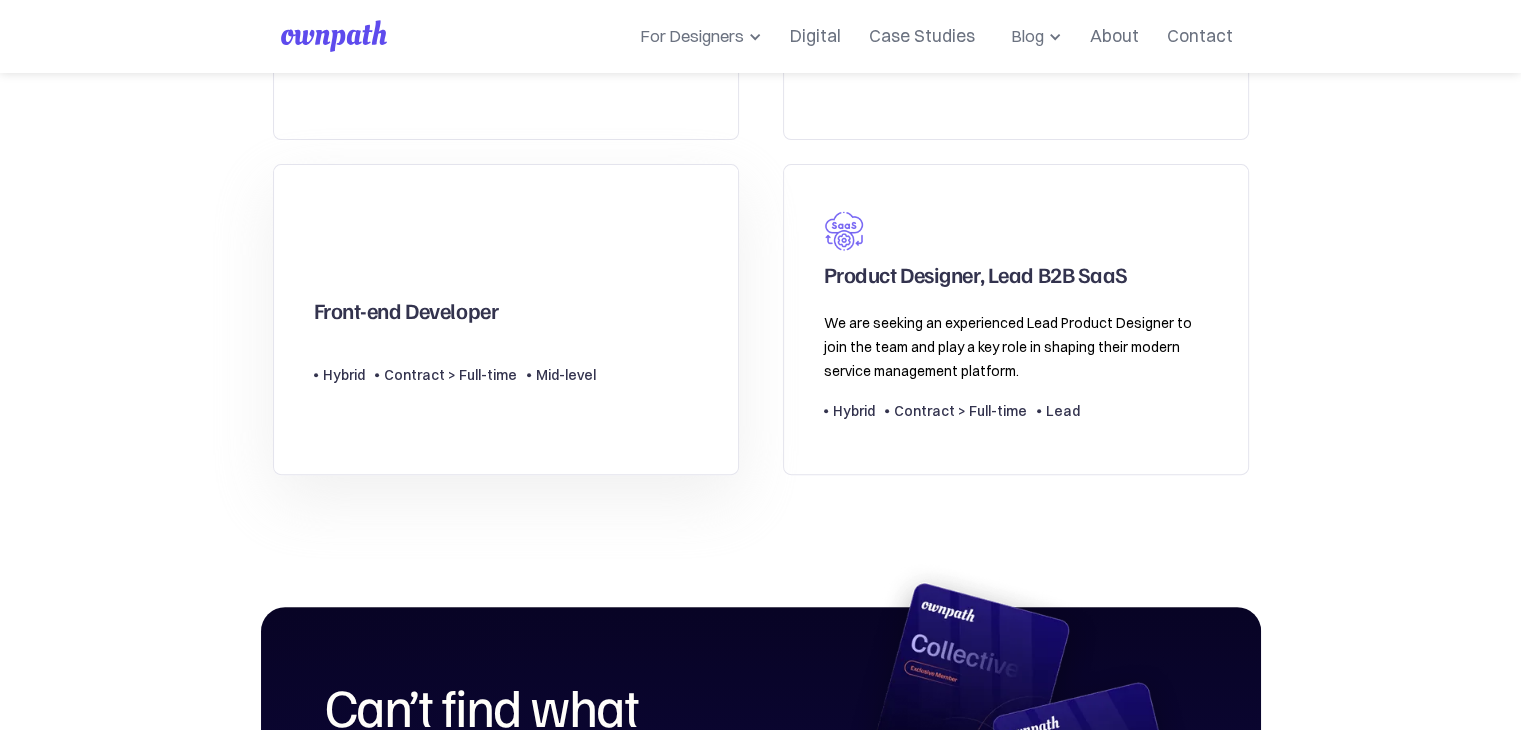 click on "Type Level Hybrid Contract > Full-time Mid-level" at bounding box center (455, 367) 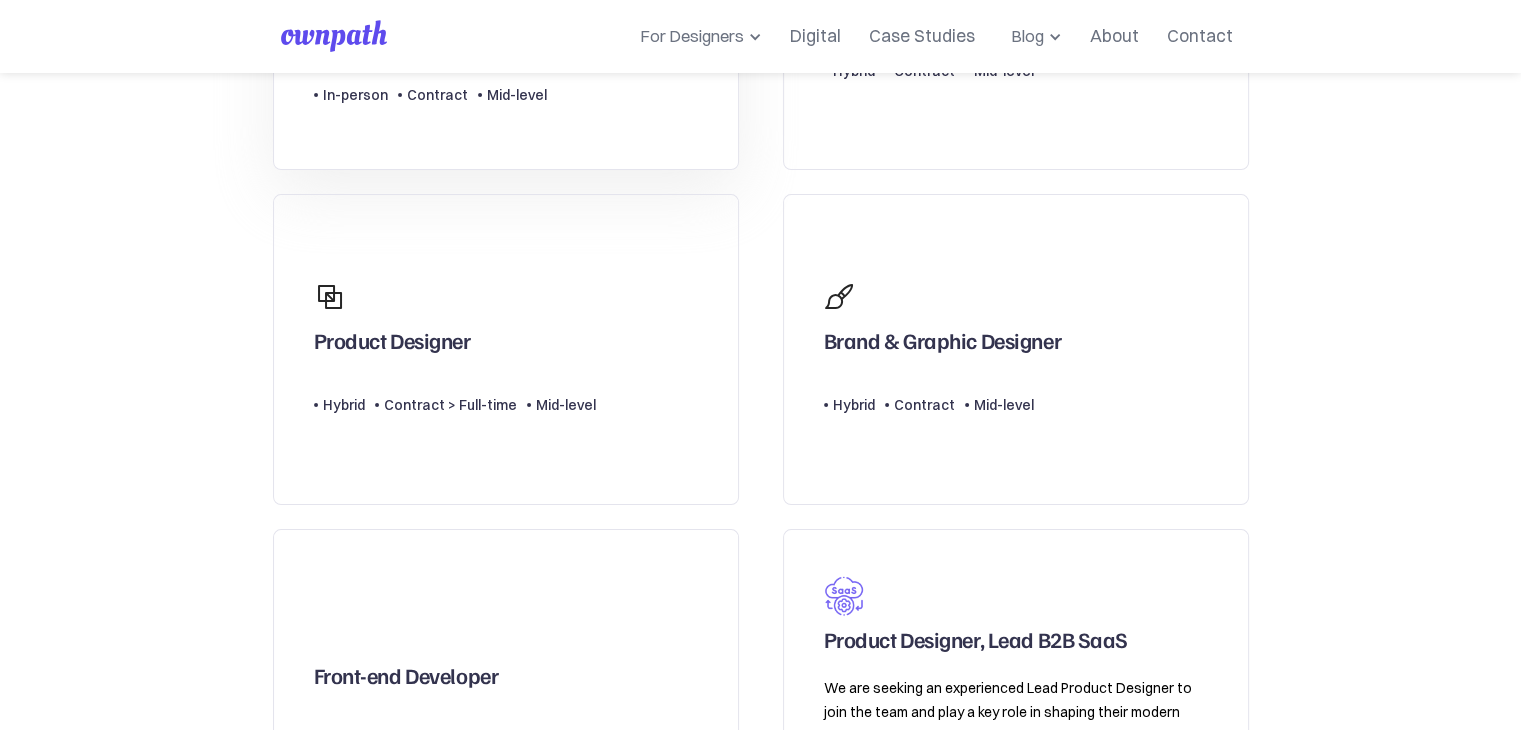 scroll, scrollTop: 0, scrollLeft: 0, axis: both 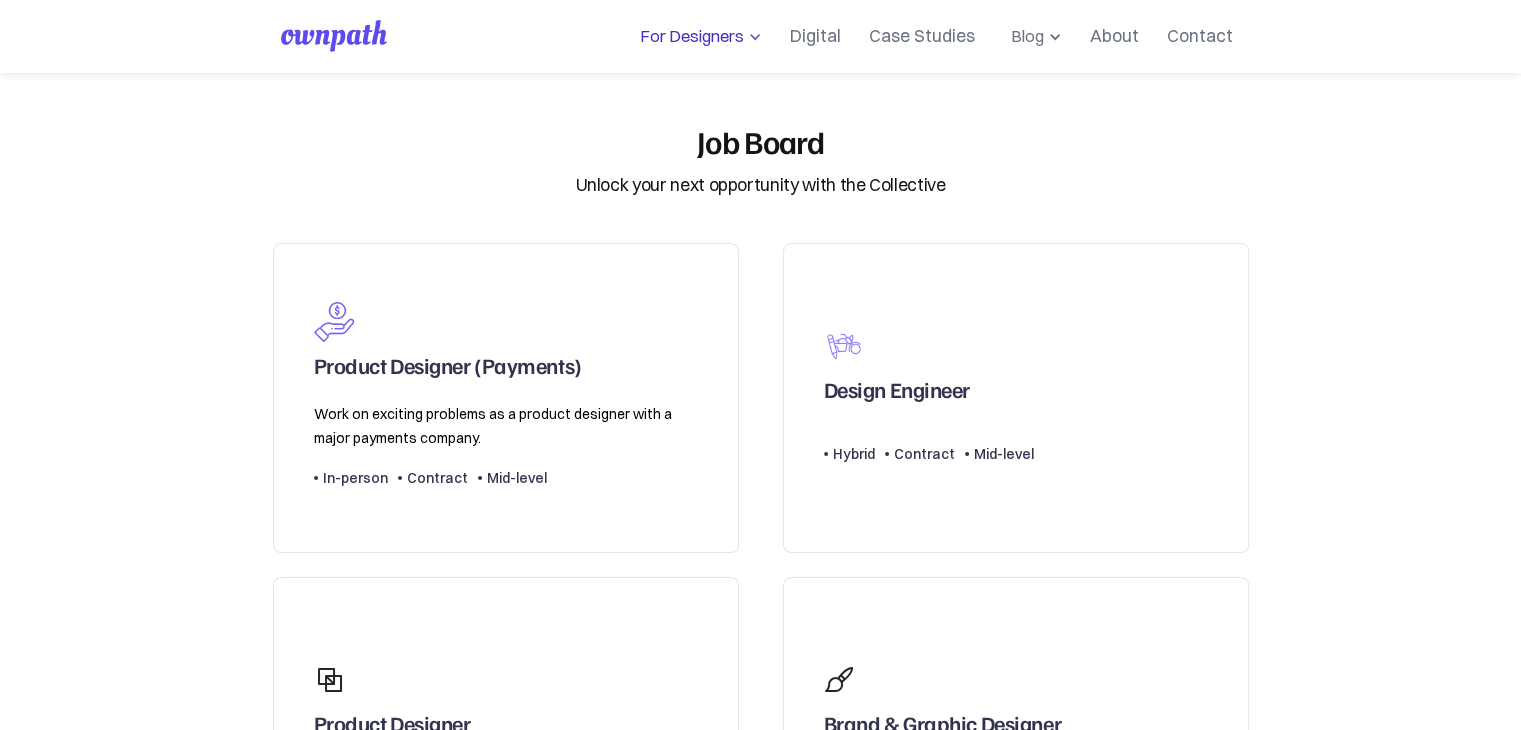 click on "For Designers" at bounding box center (688, 36) 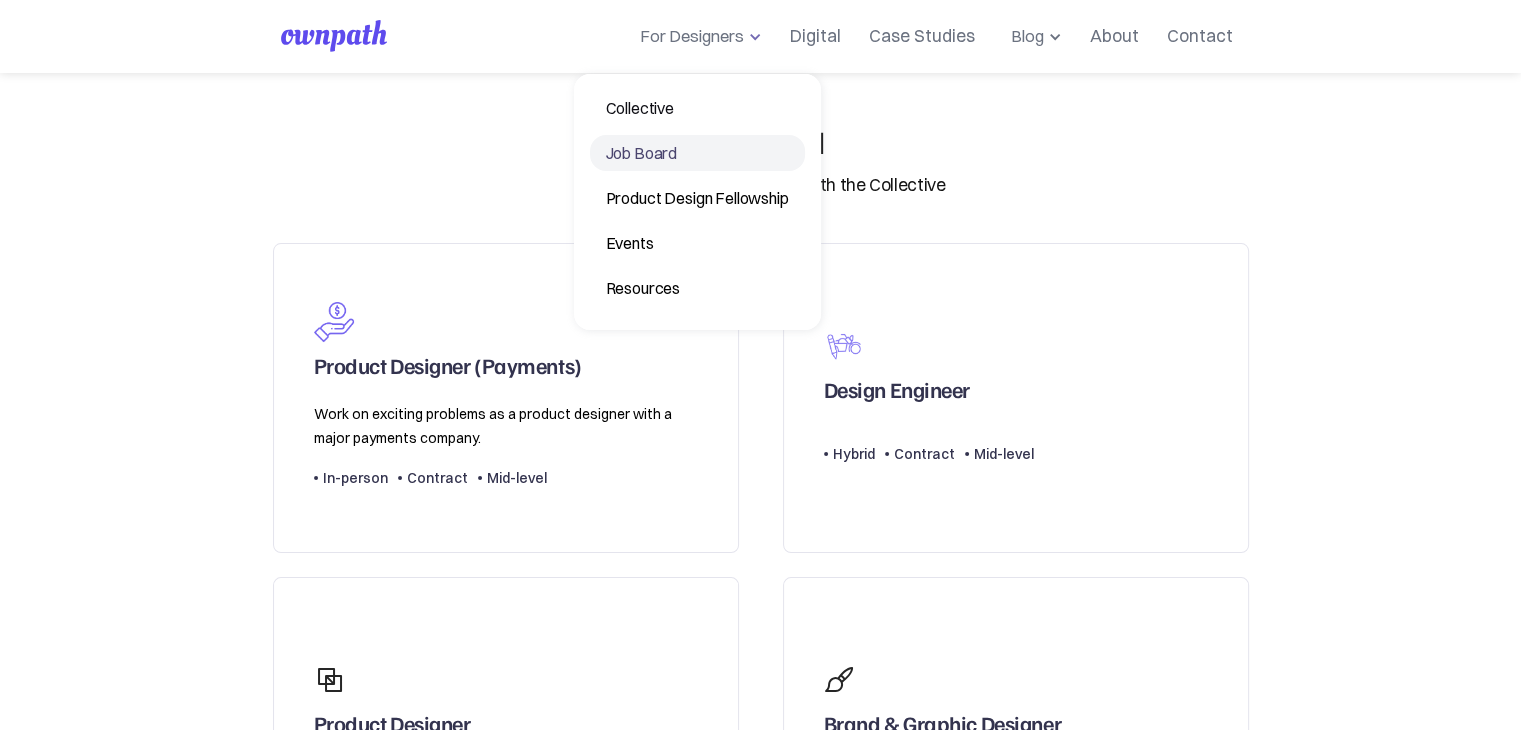 click on "Job Board" at bounding box center (697, 153) 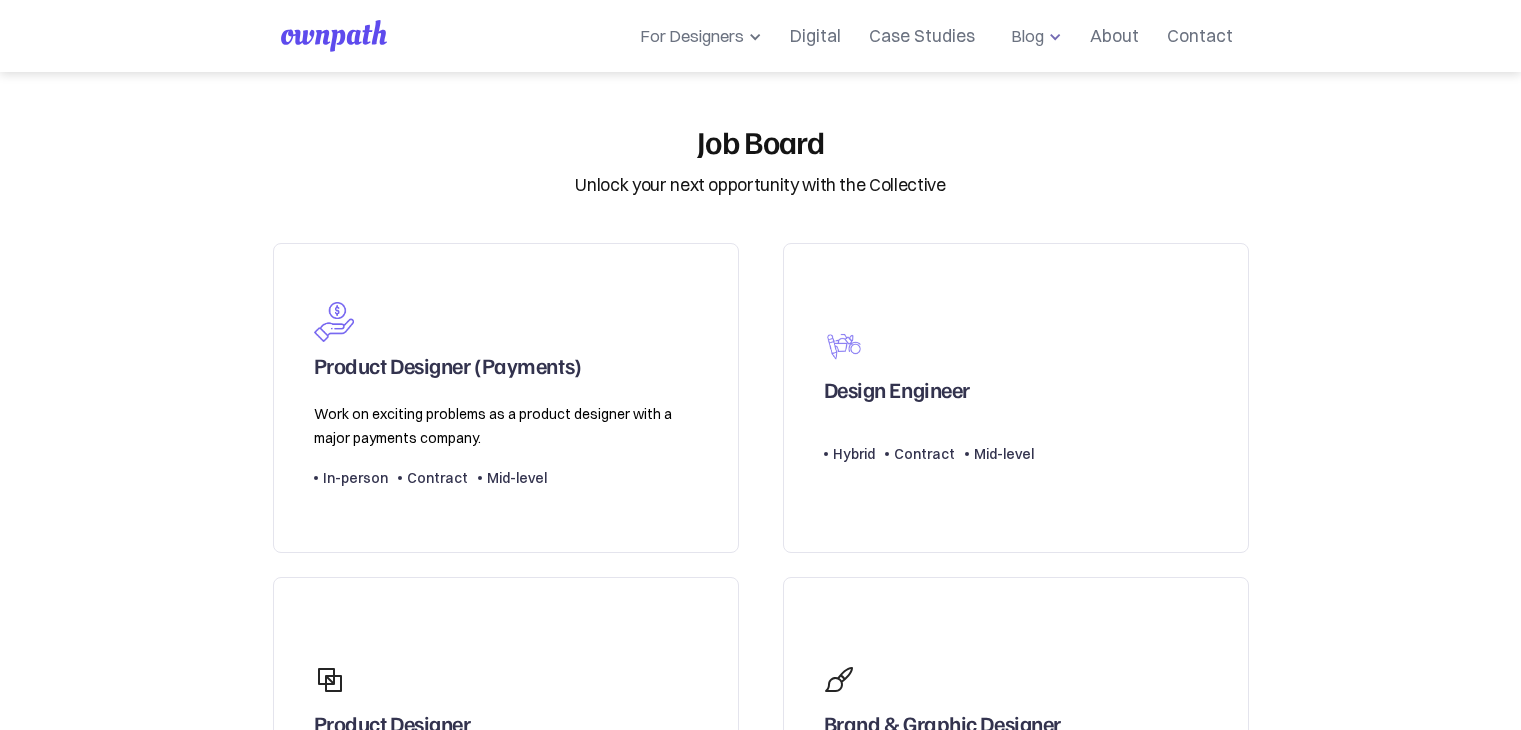 scroll, scrollTop: 0, scrollLeft: 0, axis: both 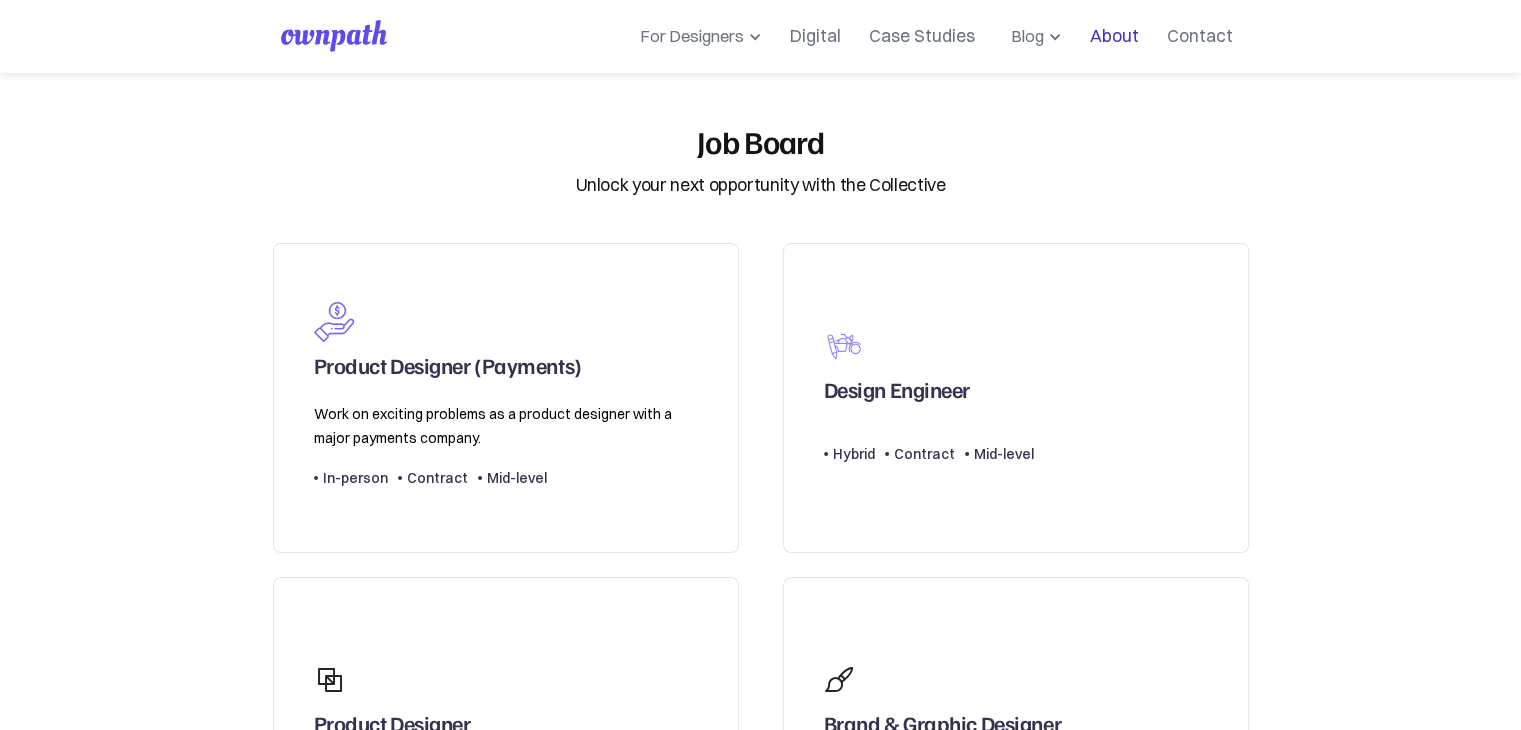 click on "About" at bounding box center (1114, 36) 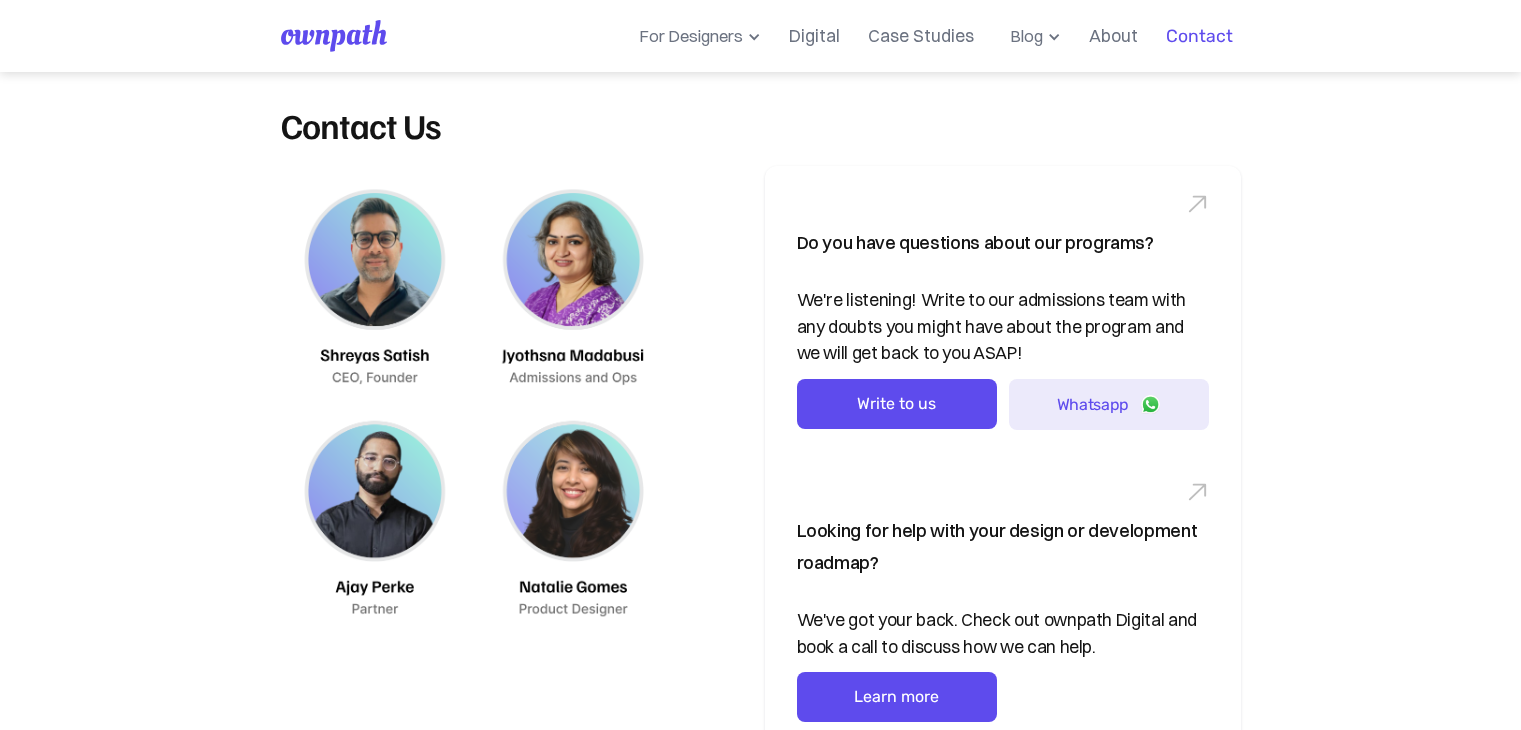 scroll, scrollTop: 0, scrollLeft: 0, axis: both 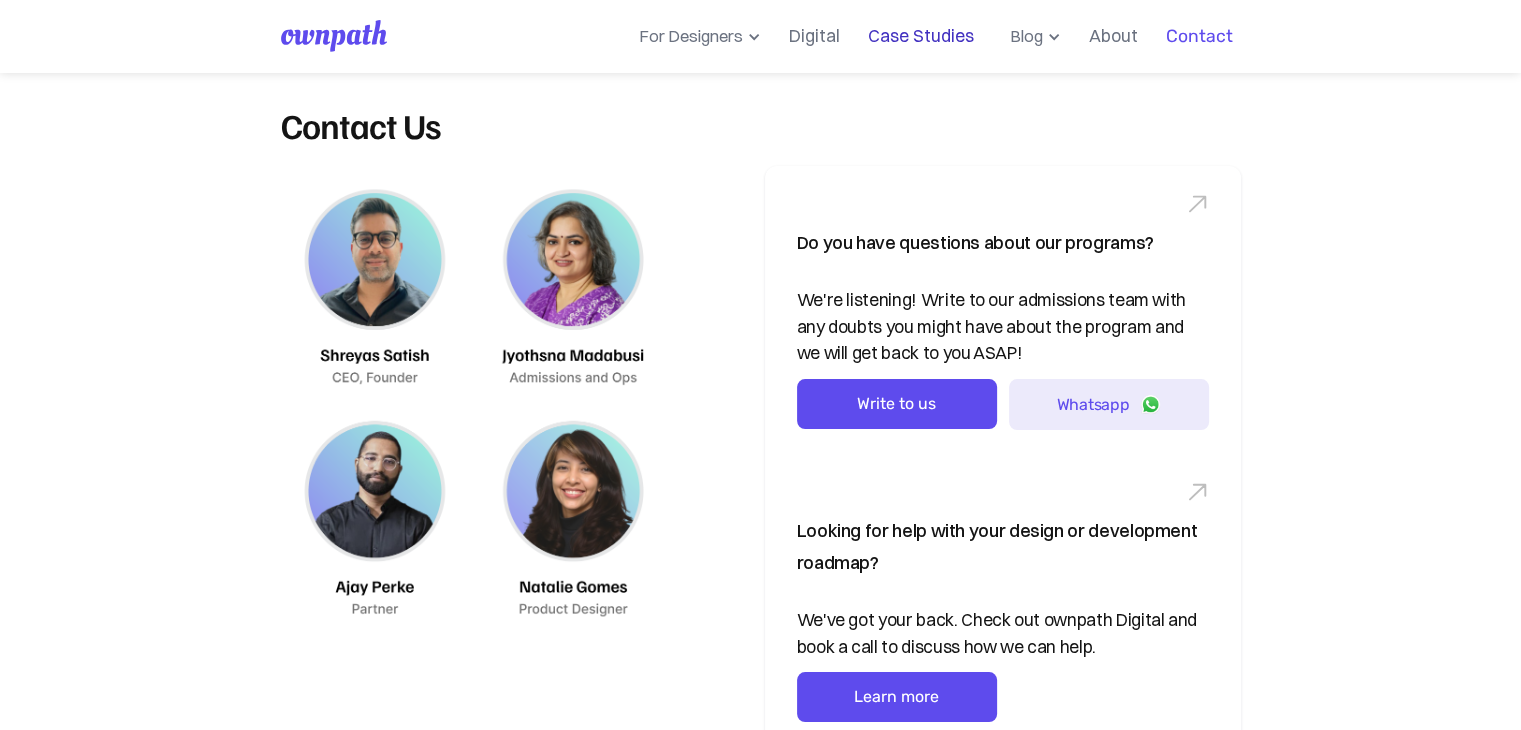 click on "Case Studies" at bounding box center [921, 36] 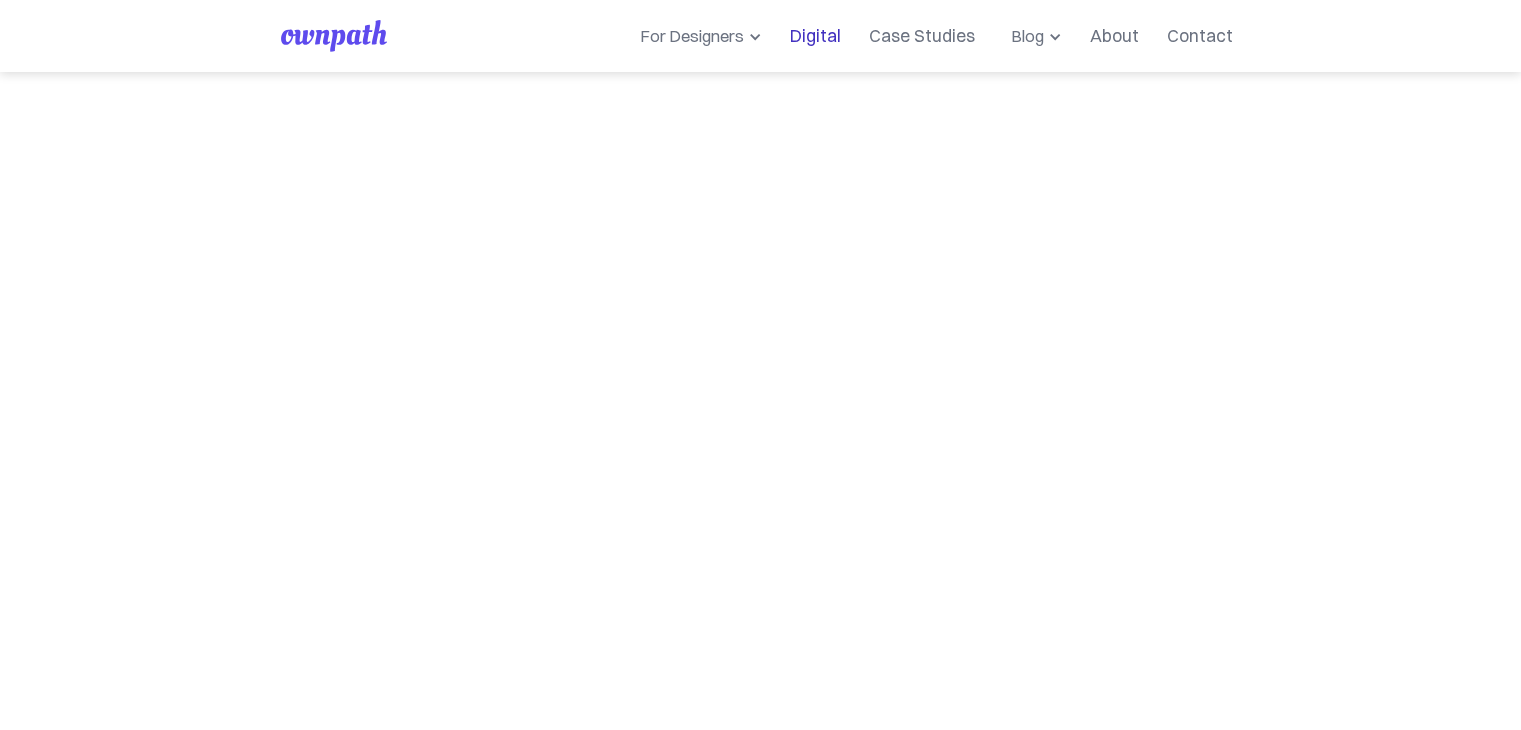 scroll, scrollTop: 0, scrollLeft: 0, axis: both 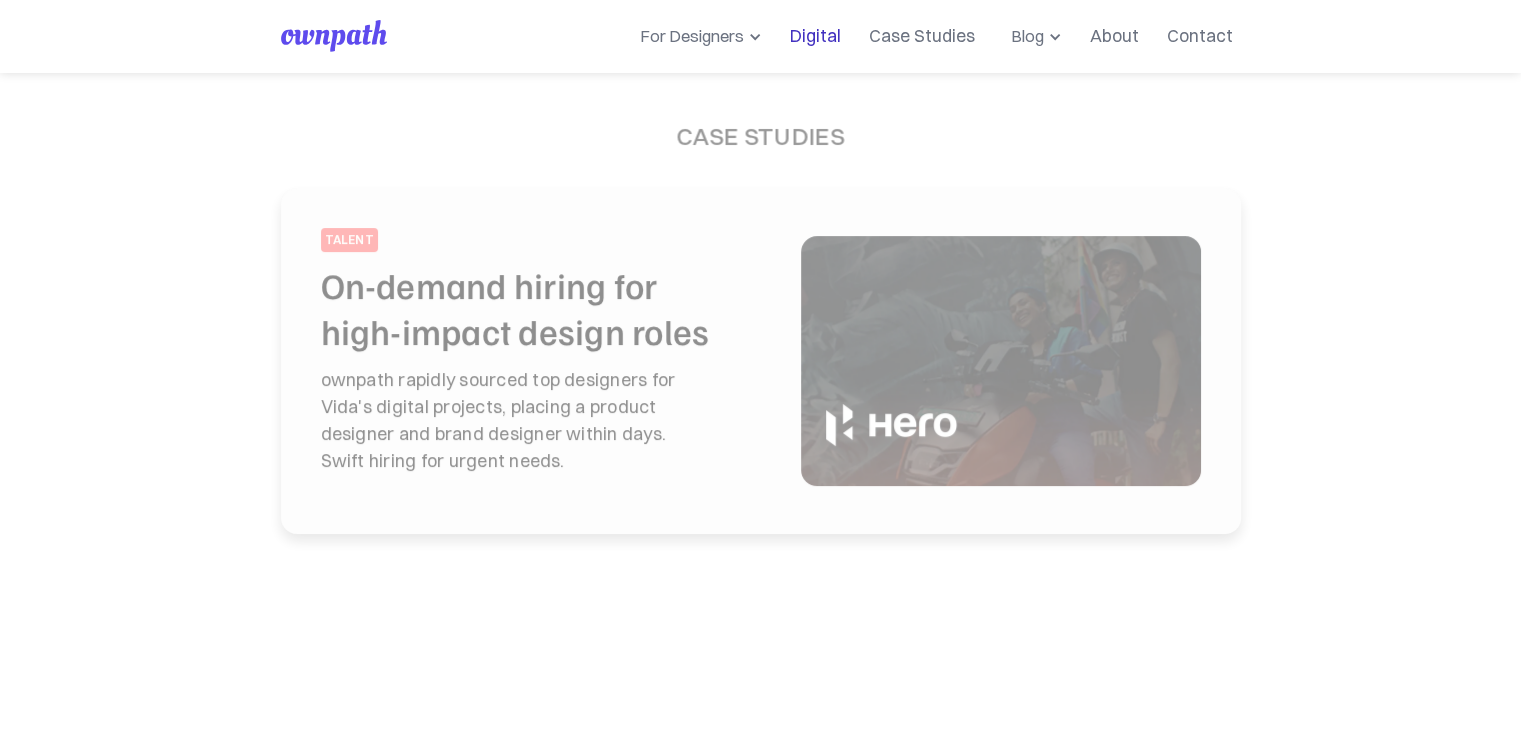 click on "Digital" at bounding box center [815, 36] 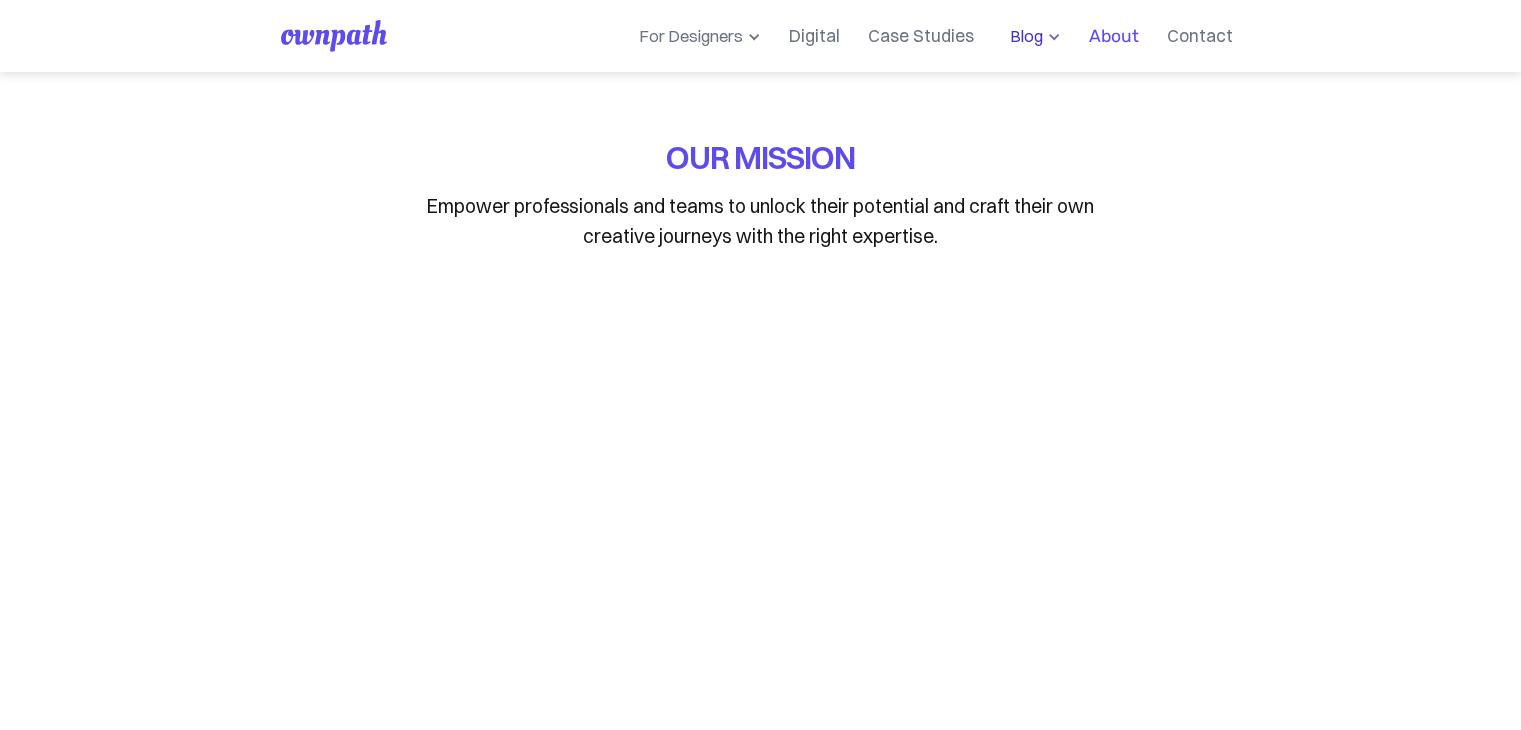 scroll, scrollTop: 0, scrollLeft: 0, axis: both 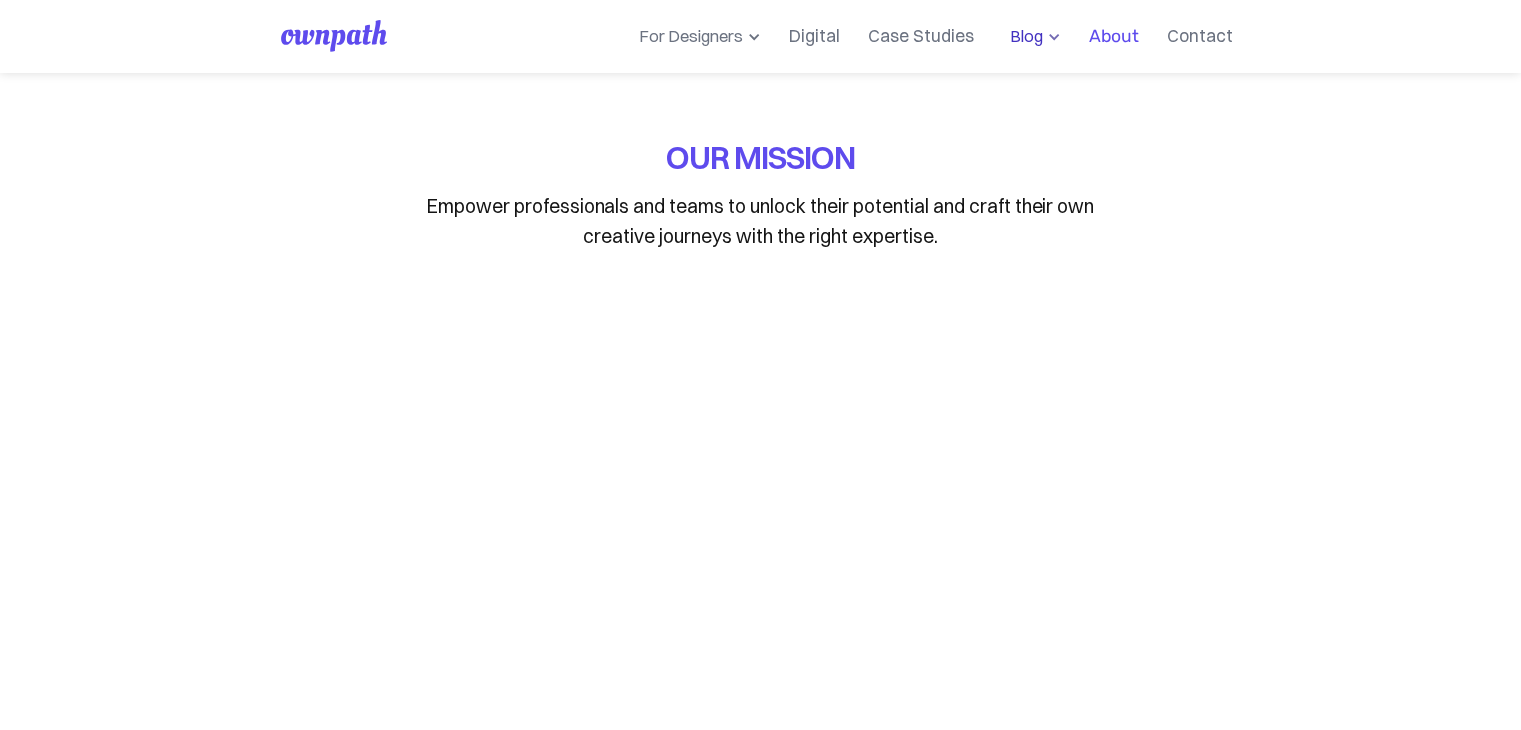 click on "Blog" at bounding box center [1022, 36] 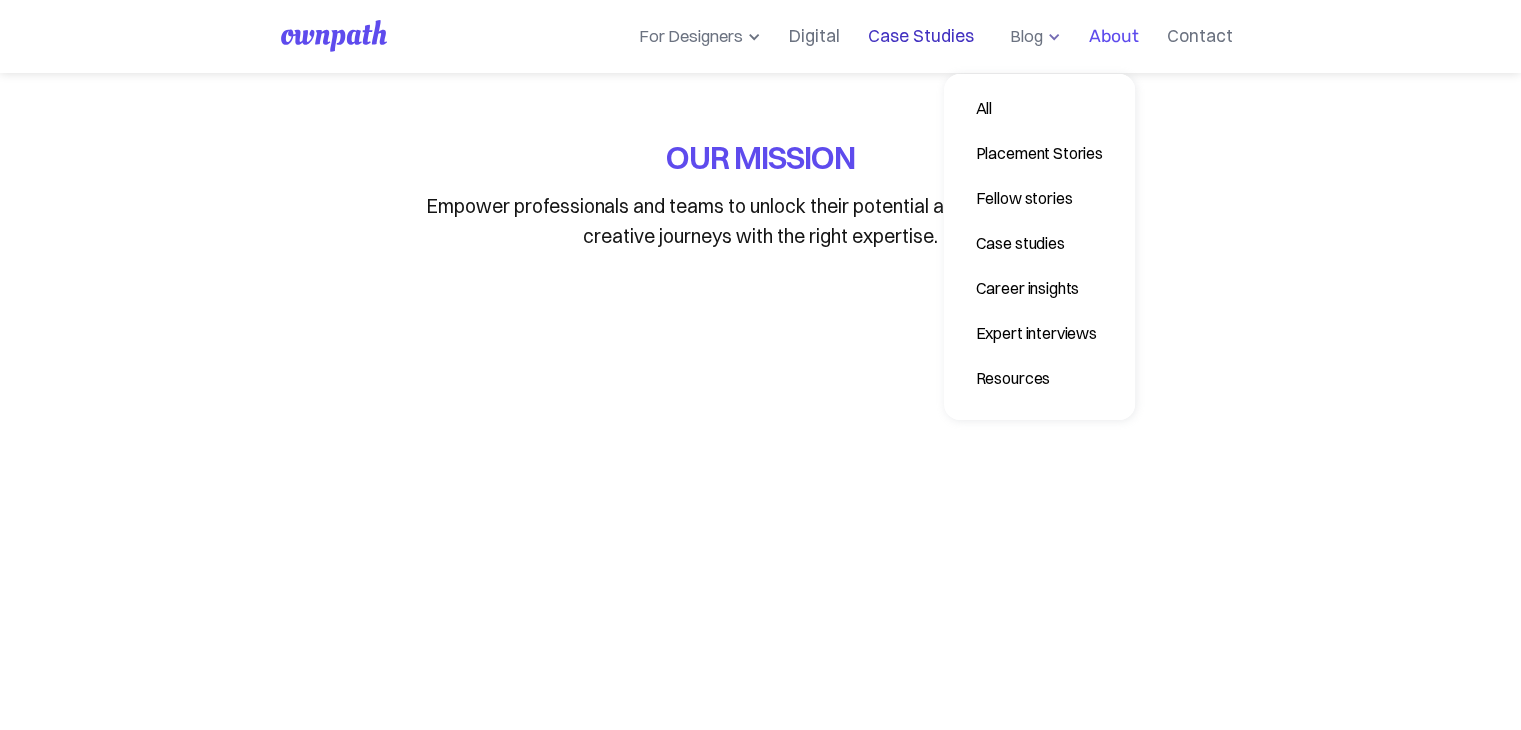 click on "Case Studies" at bounding box center (921, 36) 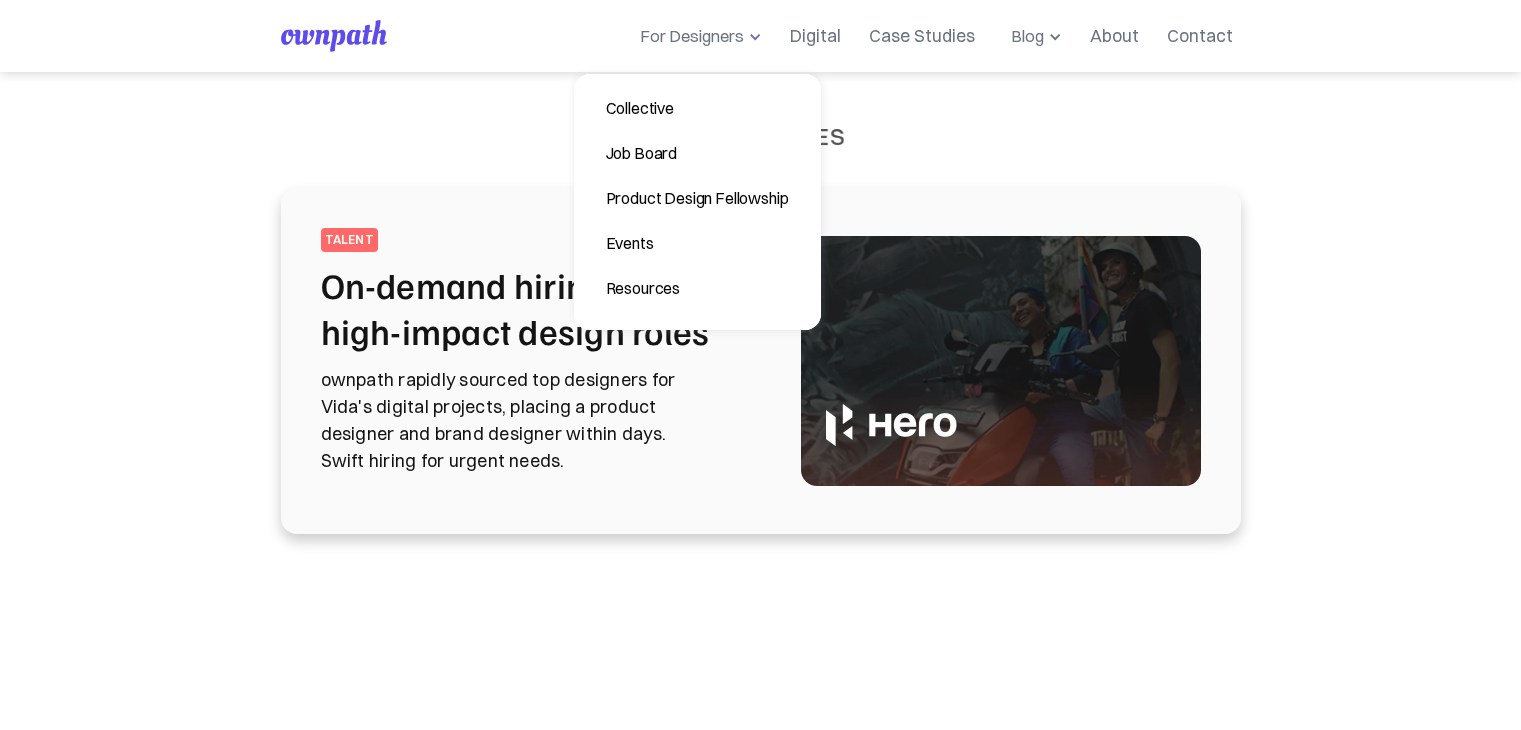 scroll, scrollTop: 0, scrollLeft: 0, axis: both 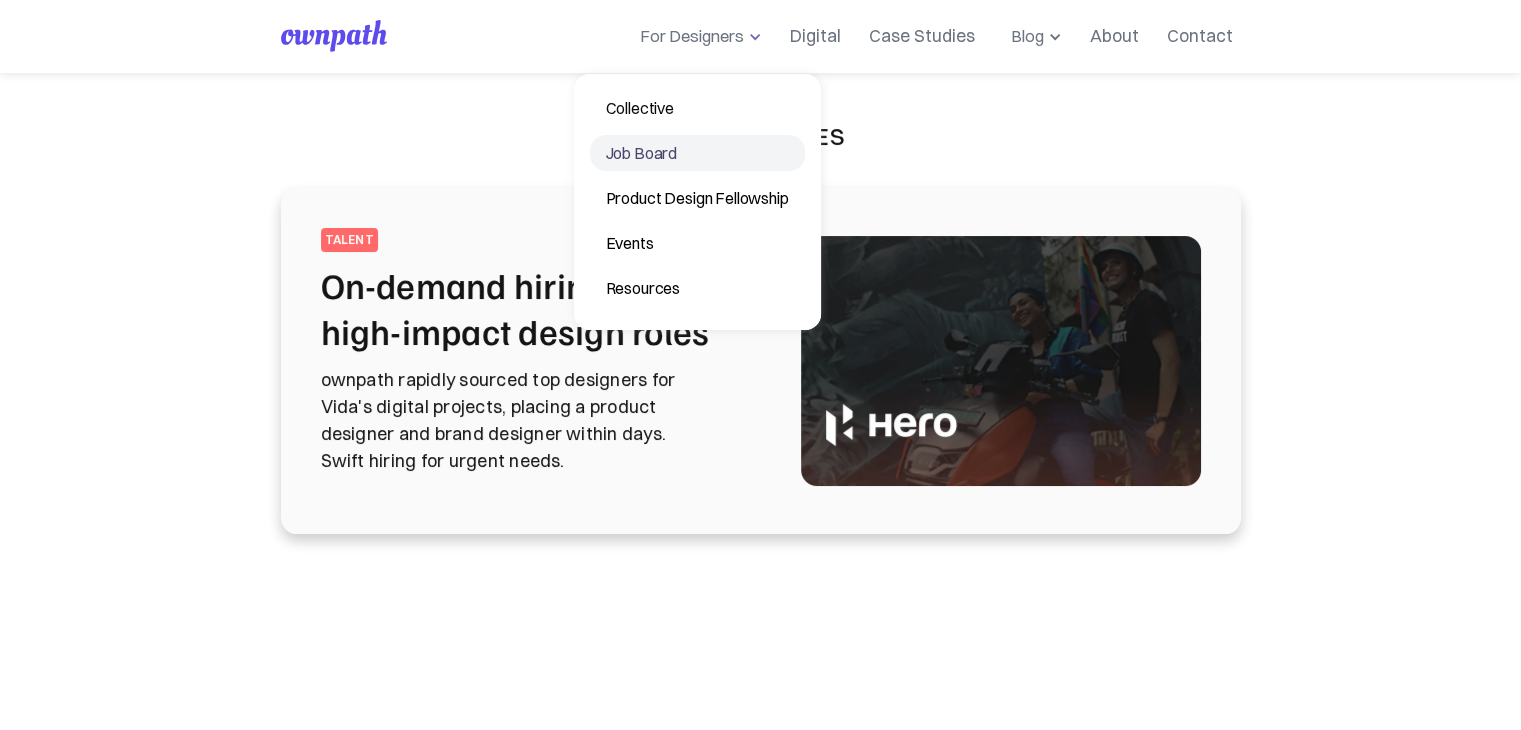 click on "Job Board" at bounding box center [697, 153] 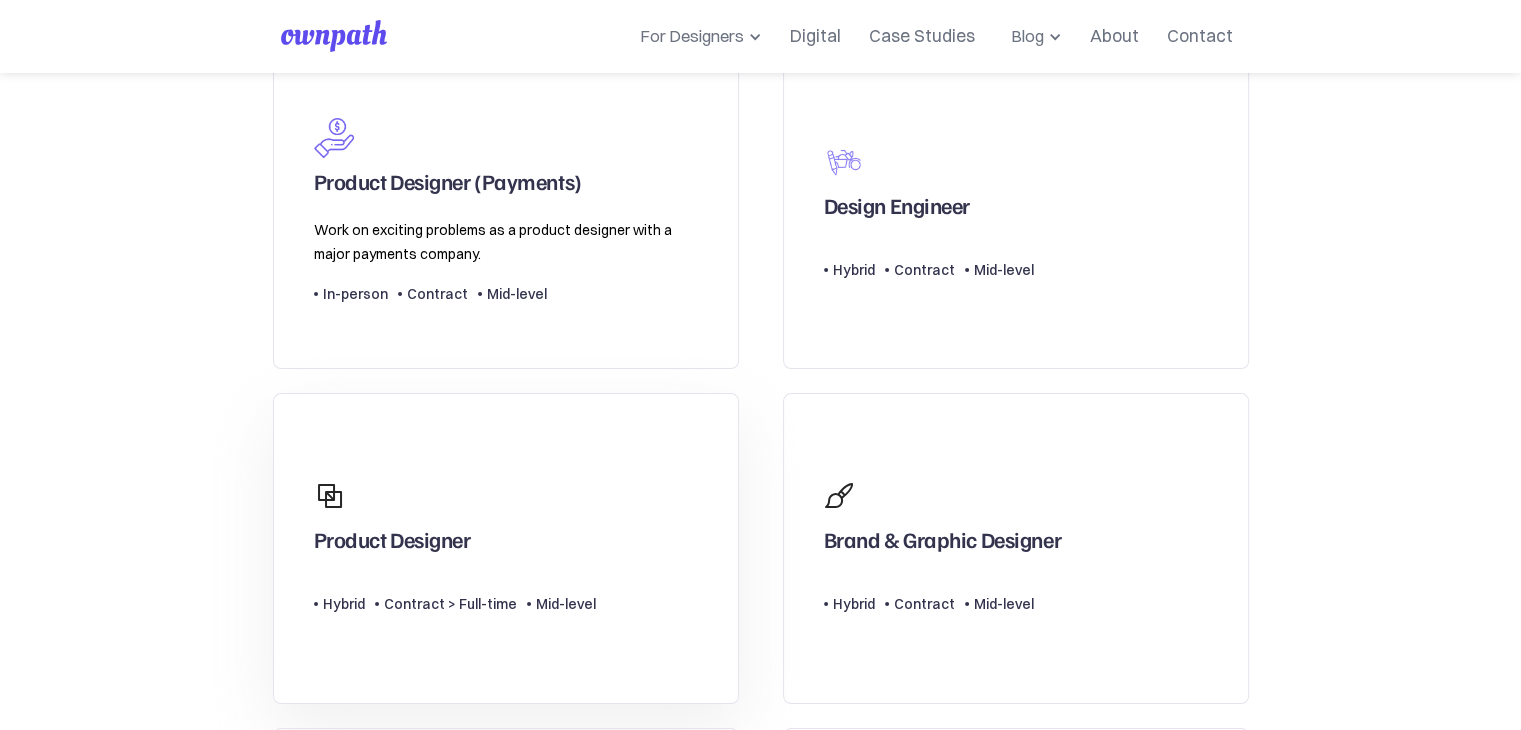 scroll, scrollTop: 195, scrollLeft: 0, axis: vertical 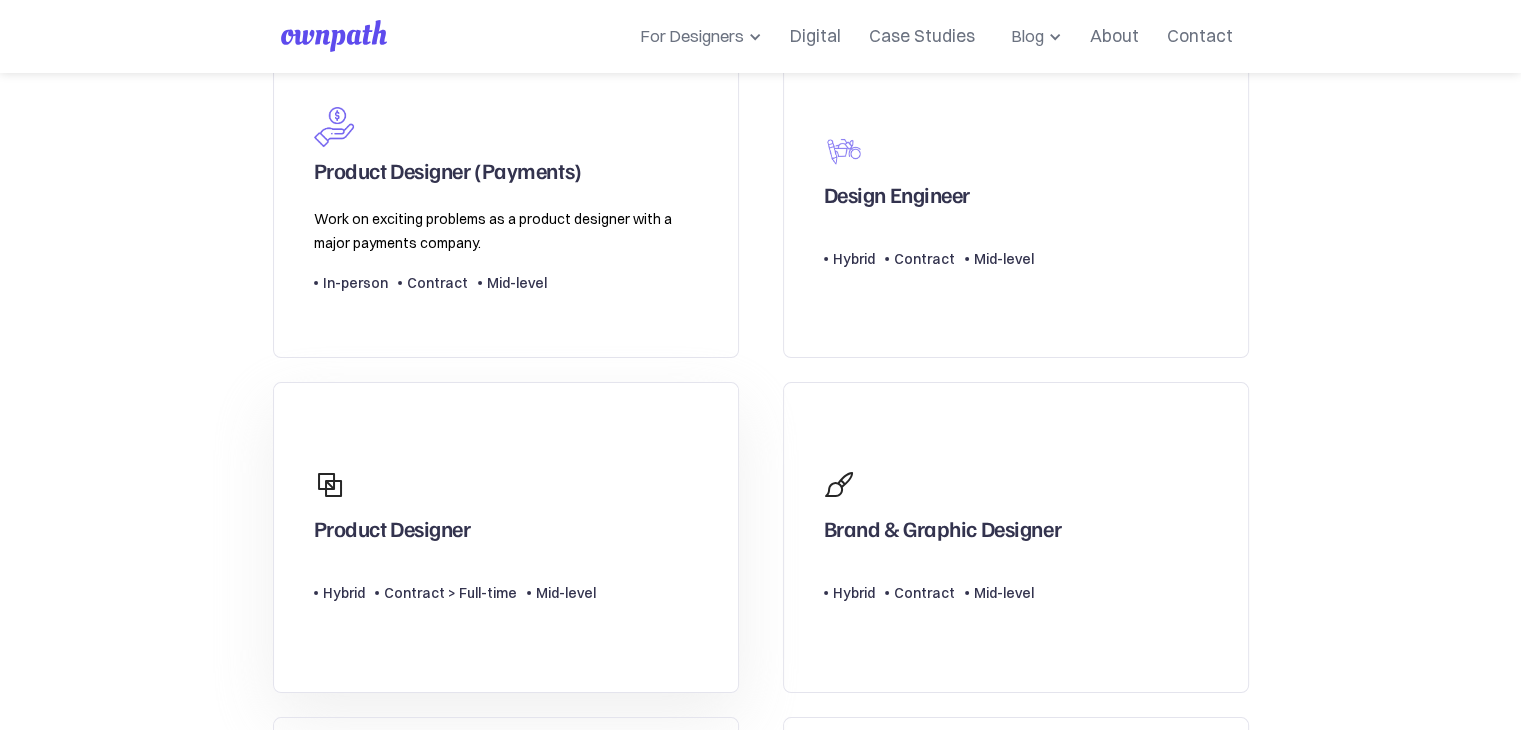 drag, startPoint x: 654, startPoint y: 460, endPoint x: 498, endPoint y: 469, distance: 156.2594 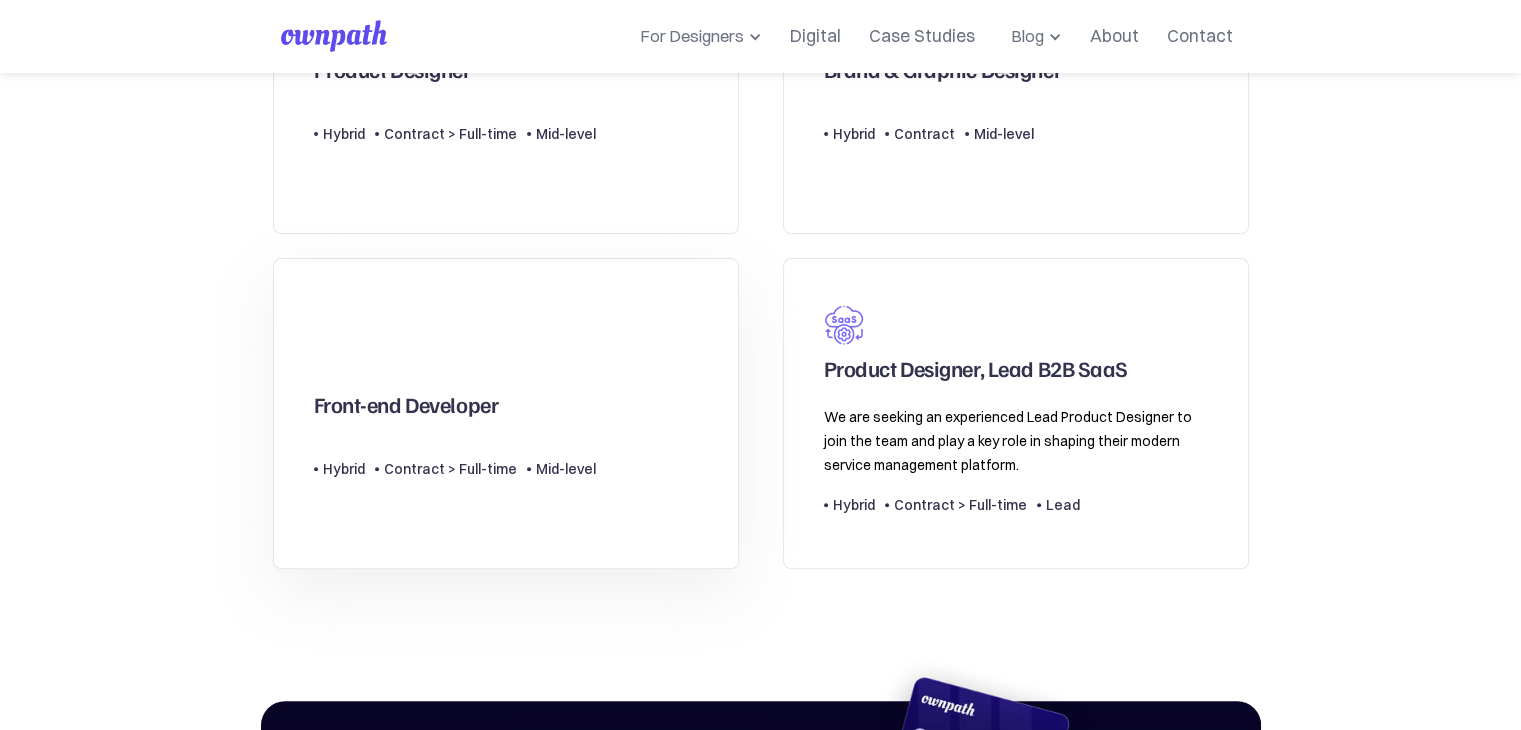 scroll, scrollTop: 655, scrollLeft: 0, axis: vertical 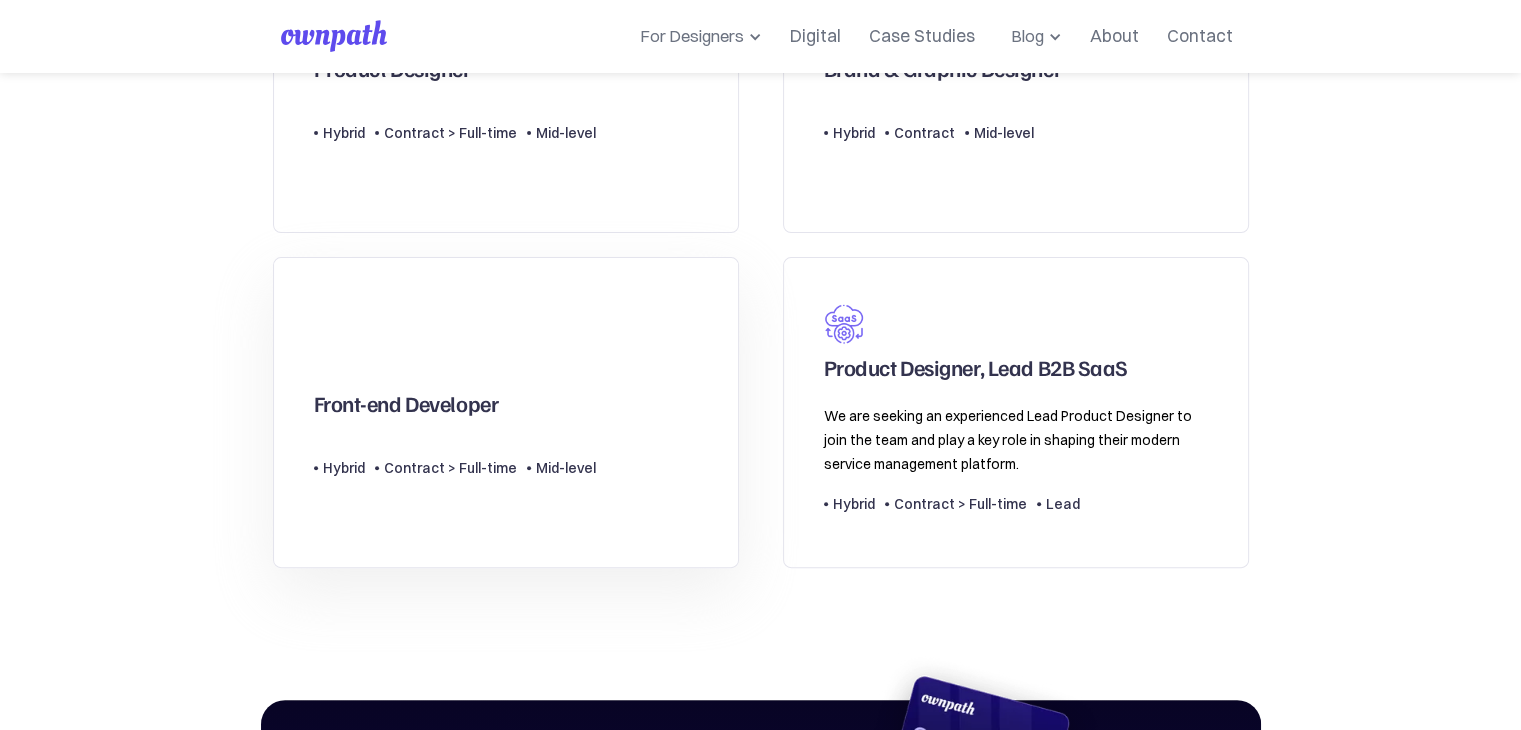 click on "Contract > Full-time" at bounding box center [450, 468] 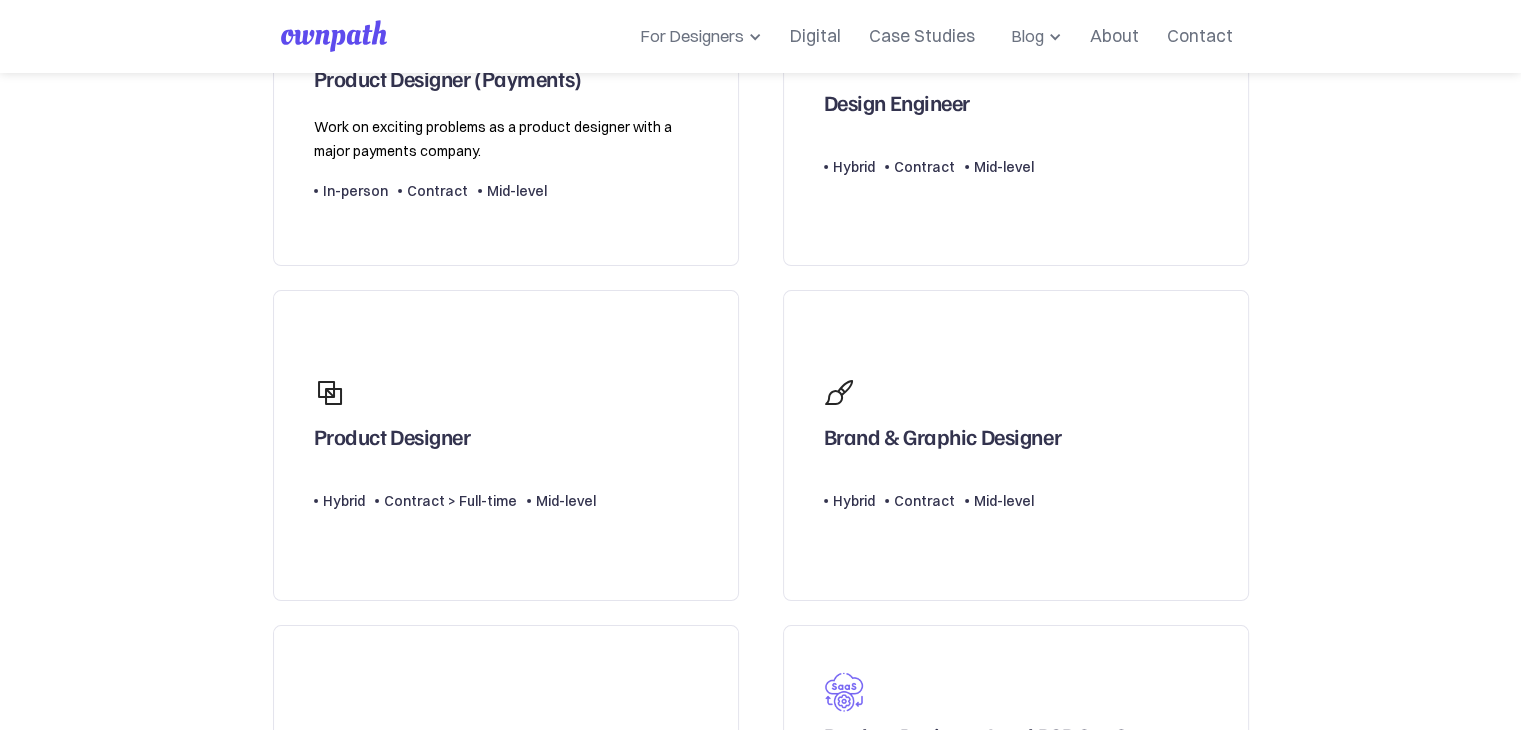 scroll, scrollTop: 0, scrollLeft: 0, axis: both 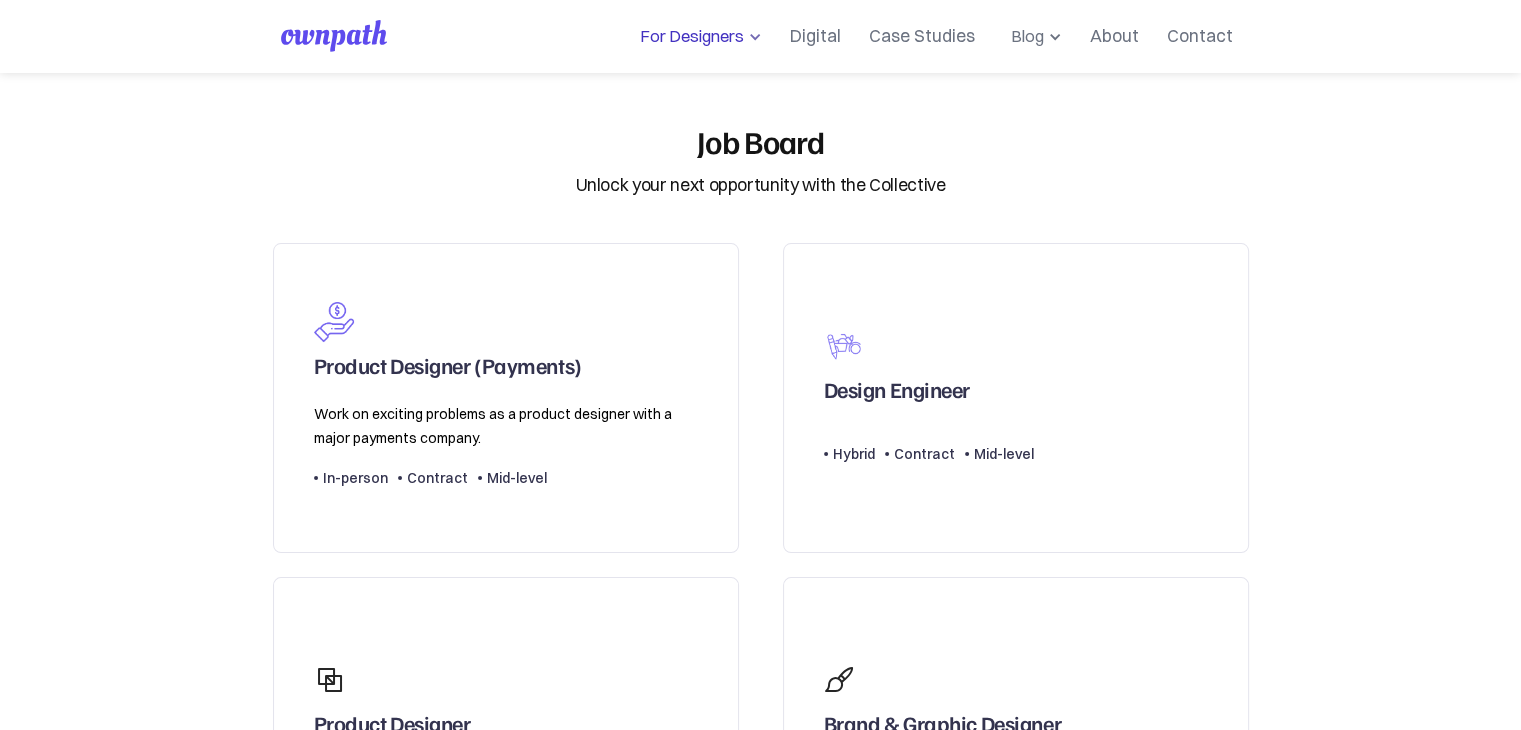 click on "For Designers" at bounding box center (688, 36) 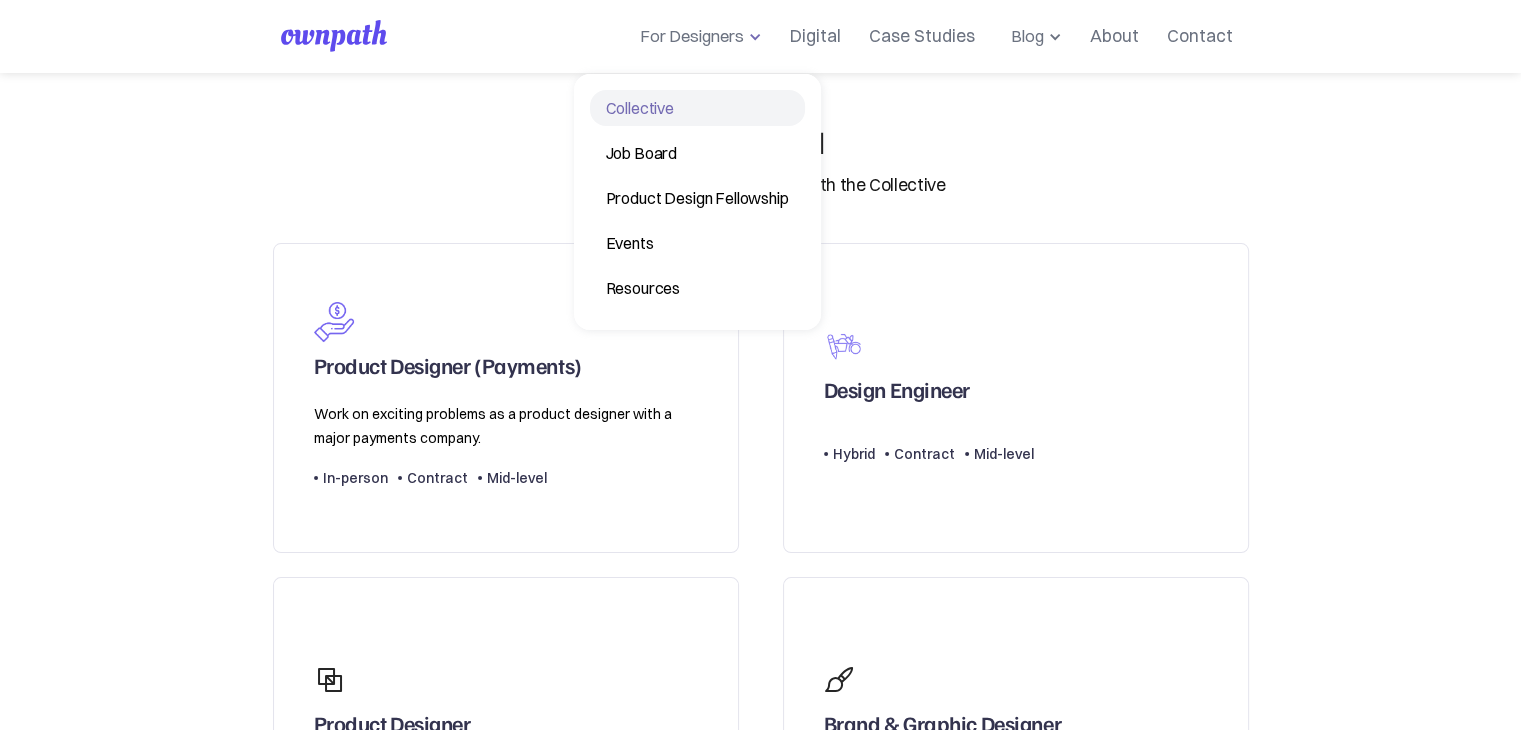 click on "Collective" at bounding box center [697, 108] 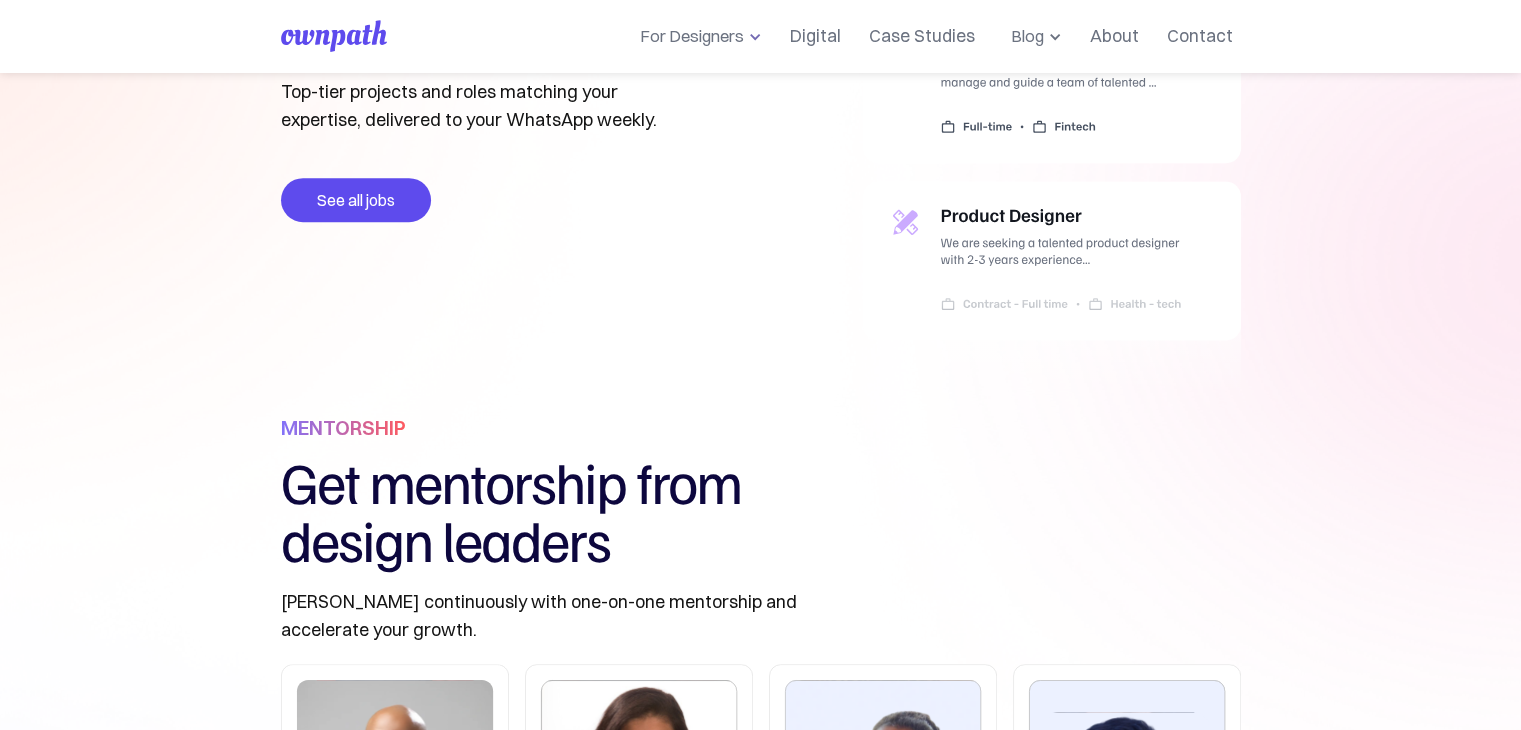scroll, scrollTop: 816, scrollLeft: 0, axis: vertical 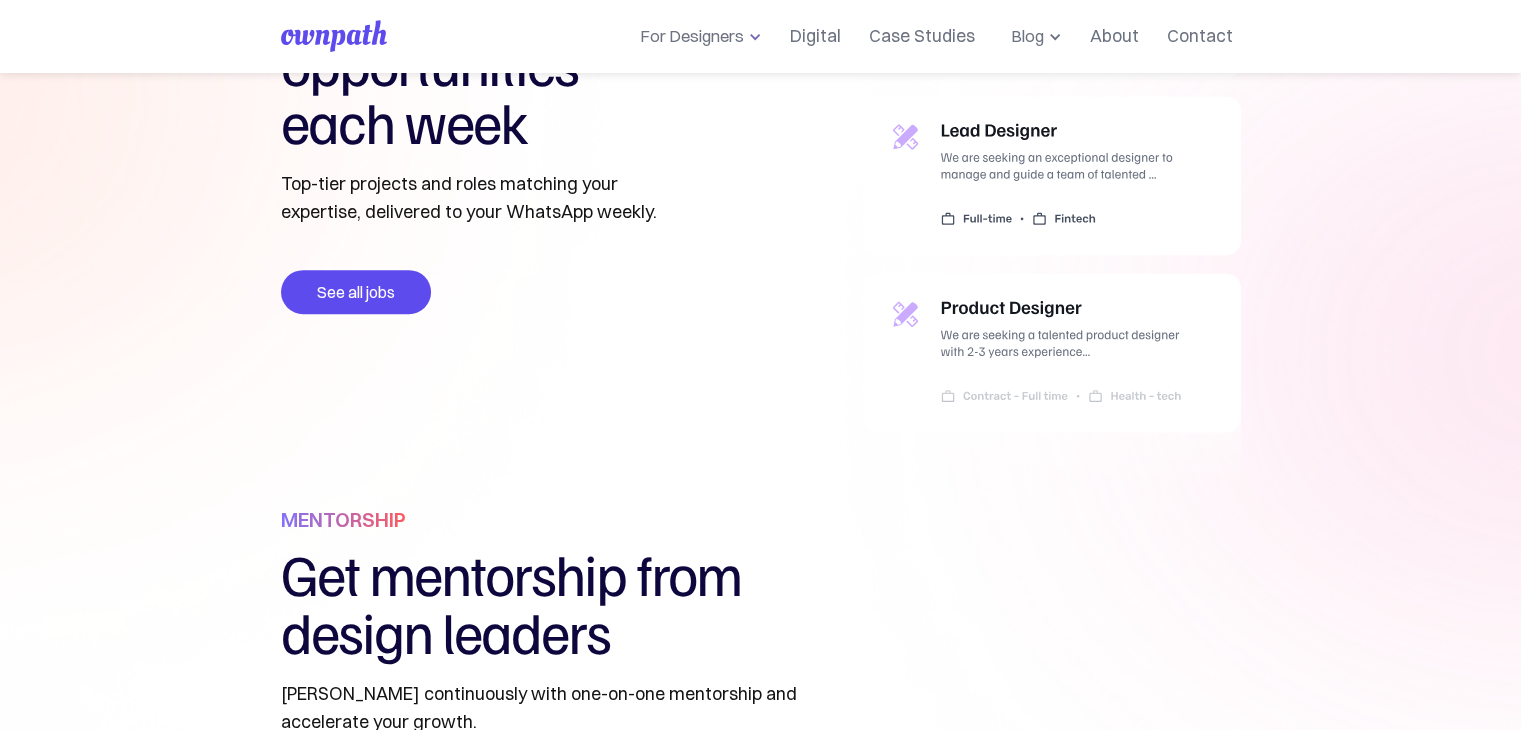 click at bounding box center [755, 37] 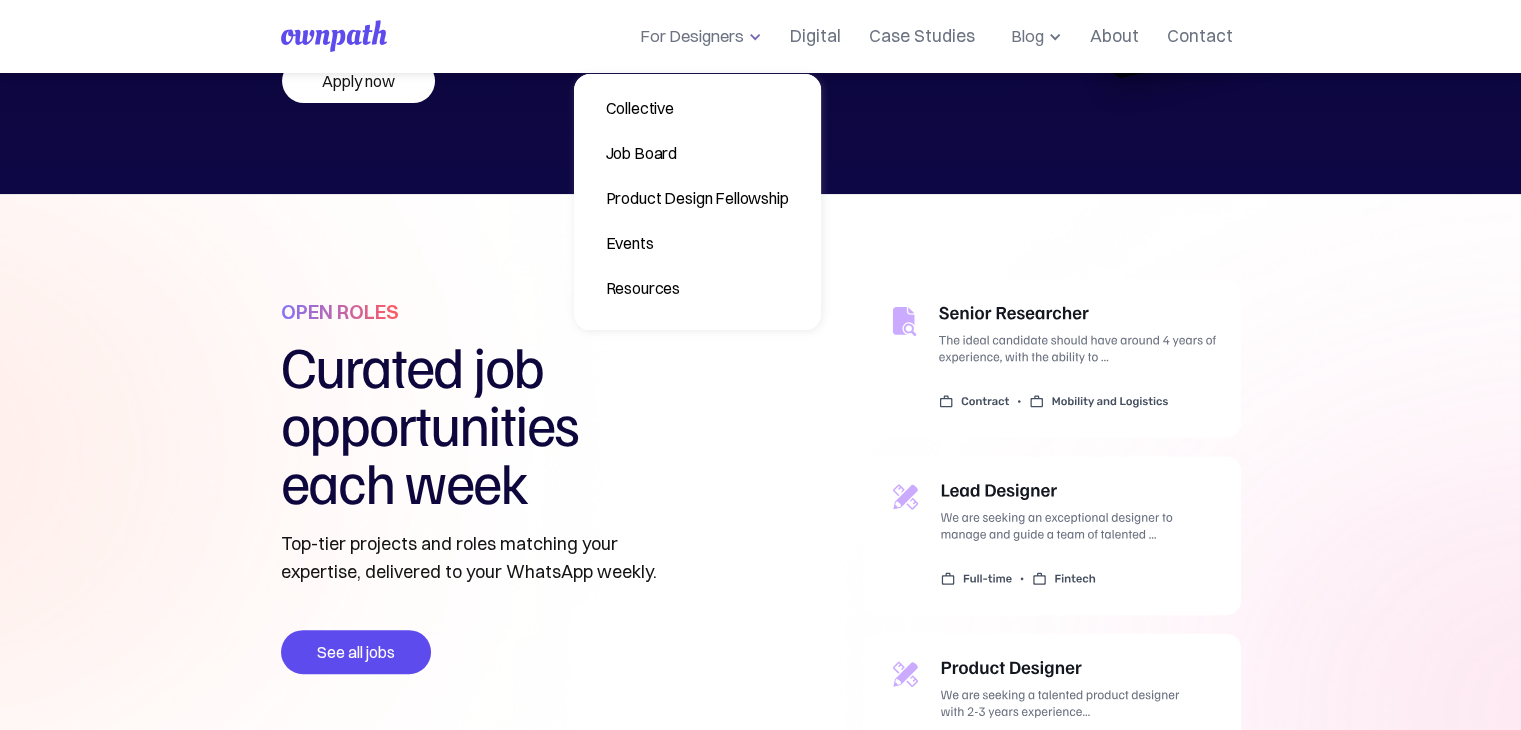 click on "OPEN ROLES Curated job opportunities each week Top-tier projects and roles matching your expertise, delivered to your WhatsApp weekly. See all jobs See all jobs MENTORSHIP Get mentorship from design leaders [PERSON_NAME] continuously with one-on-one mentorship and accelerate your growth. #caption here Audiobooks Lorem ipsum dolor sit amet, consectetur adipiscing elit, sed dolor eiusmod tempor incididunt ut labore. Browse all COMMUNITY Access exclusive workshops and events Participate in workshops led by industry experts, attend networking sessions,  and engage in invite-only mixers. Slide 2 of 3. See upcoming events →" at bounding box center (760, 1359) 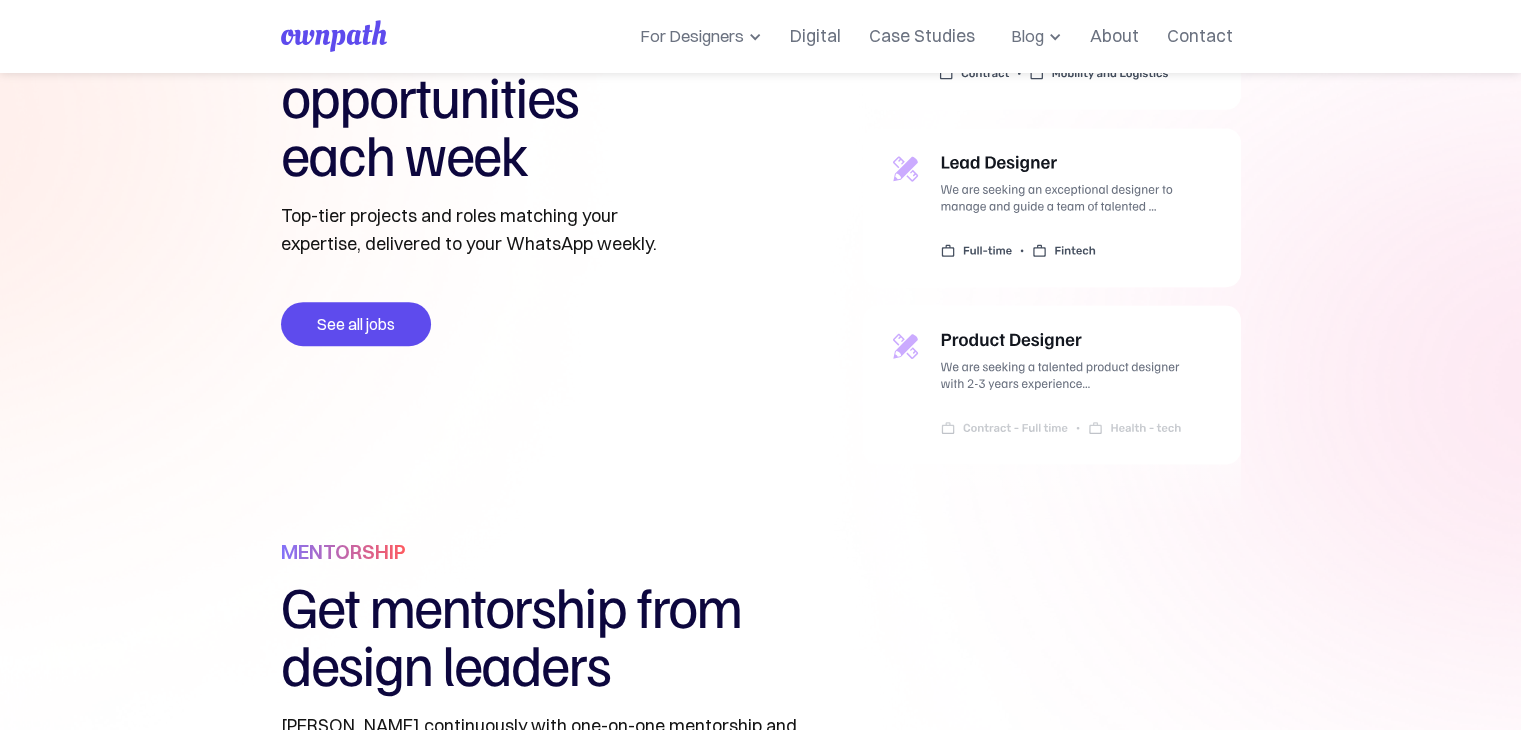 scroll, scrollTop: 783, scrollLeft: 0, axis: vertical 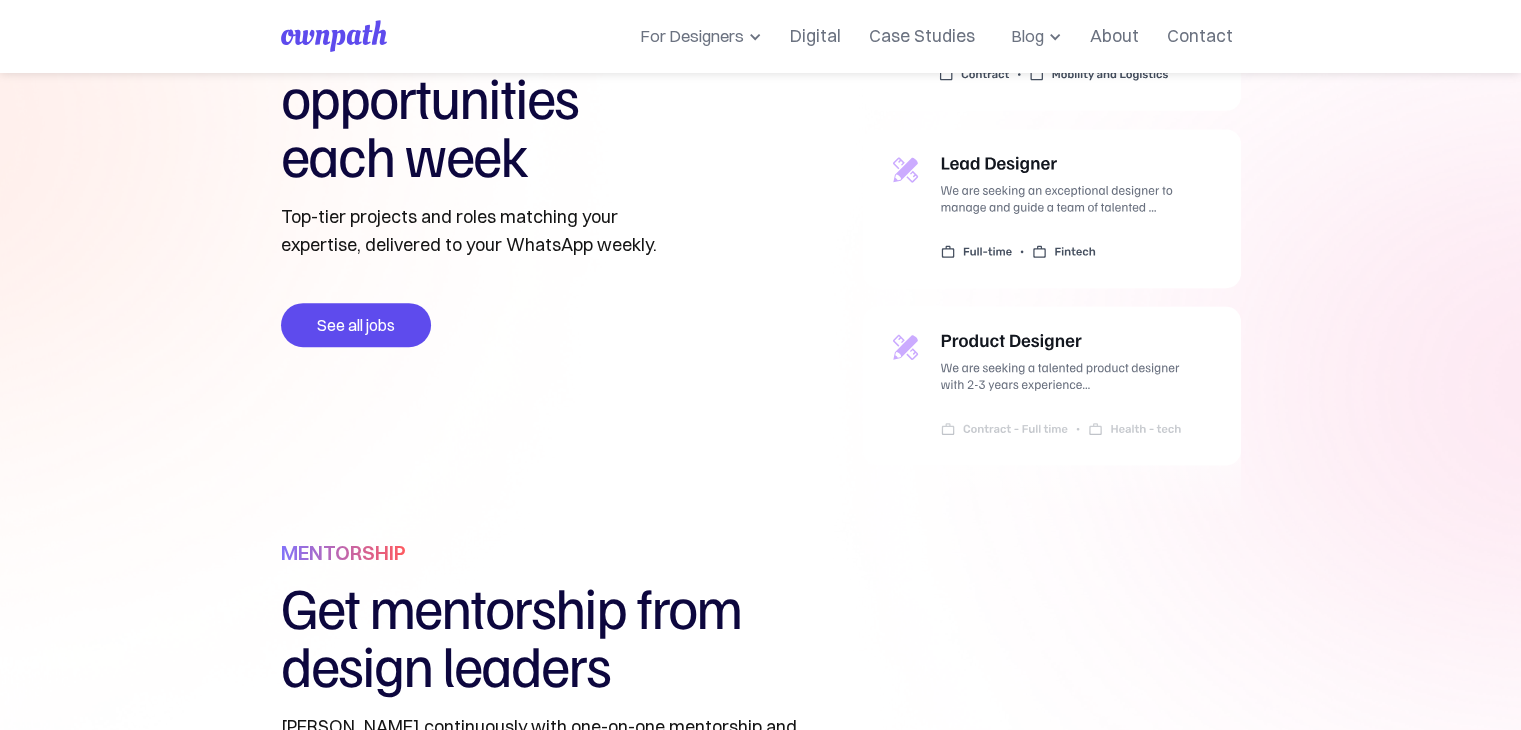 click at bounding box center (1052, 245) 